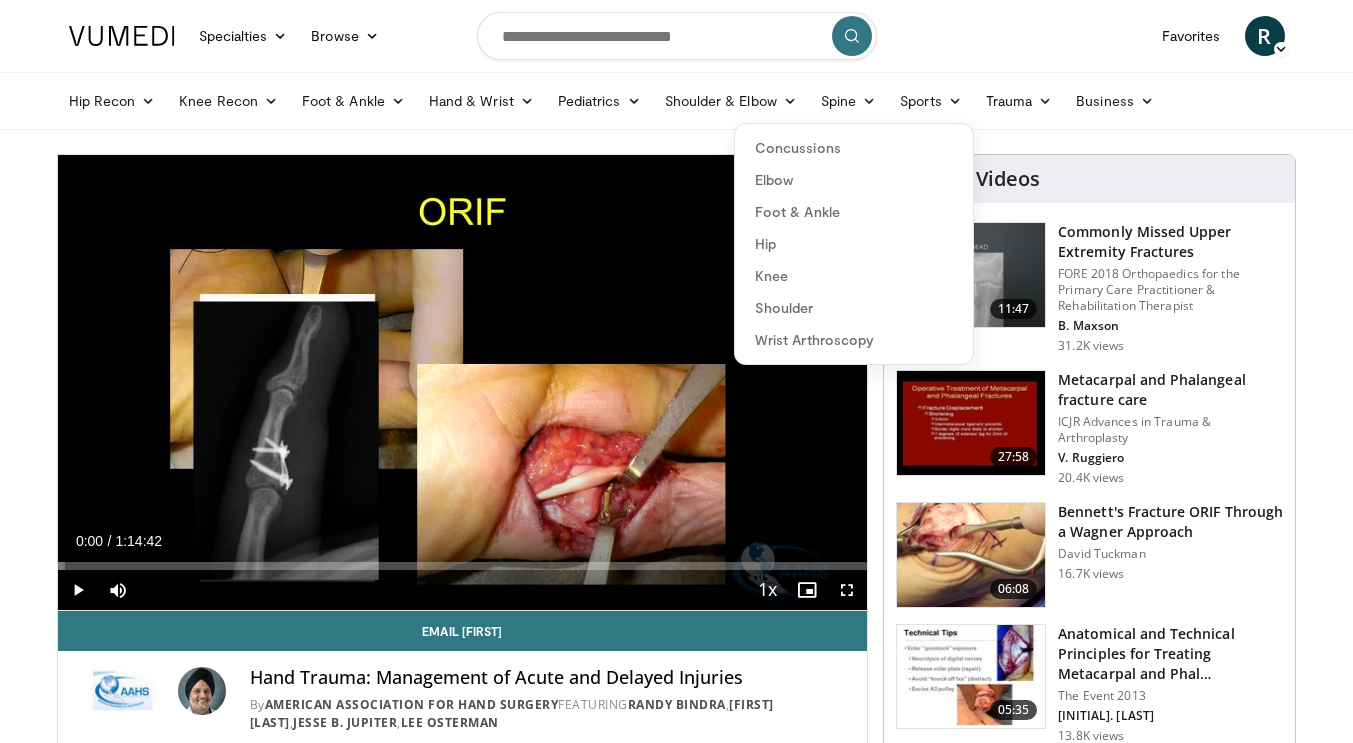 scroll, scrollTop: 0, scrollLeft: 0, axis: both 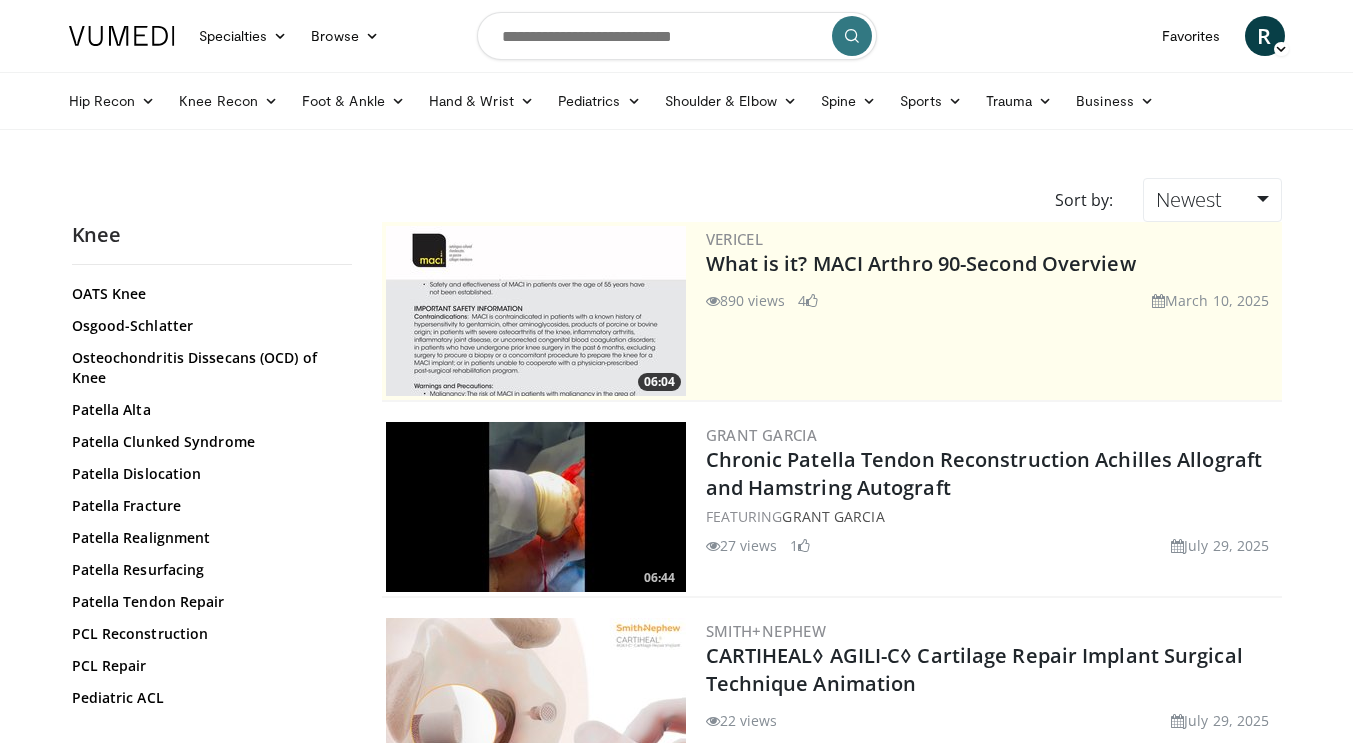 click on "Patella Tendon Repair" at bounding box center (207, 602) 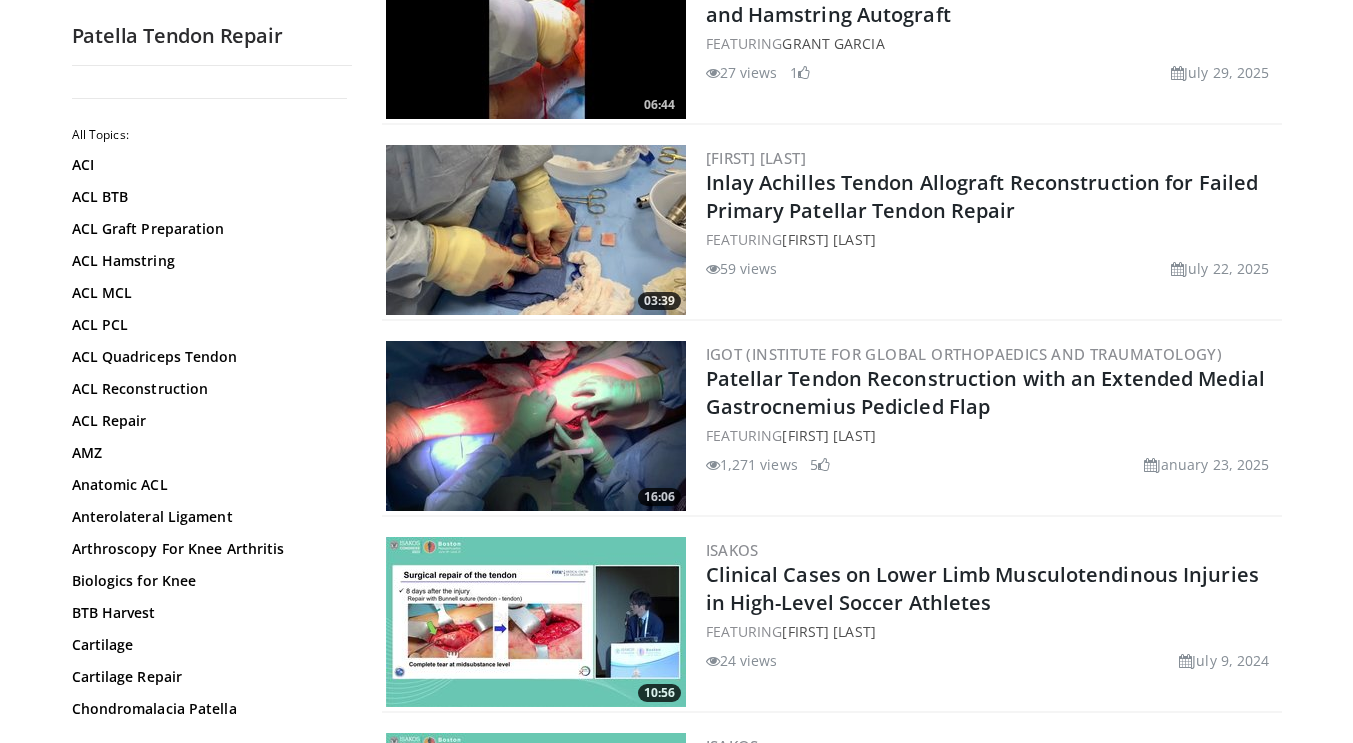 scroll, scrollTop: 0, scrollLeft: 0, axis: both 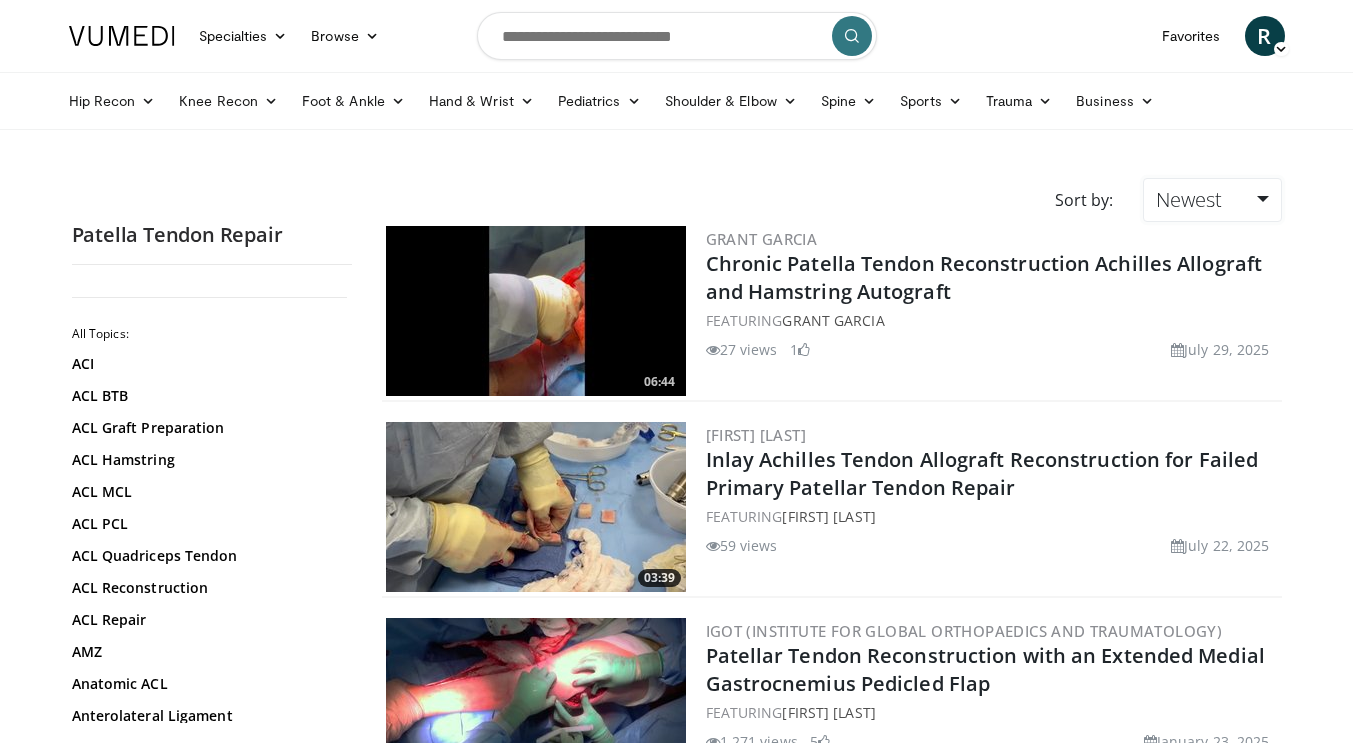 click on "Newest" at bounding box center [1212, 200] 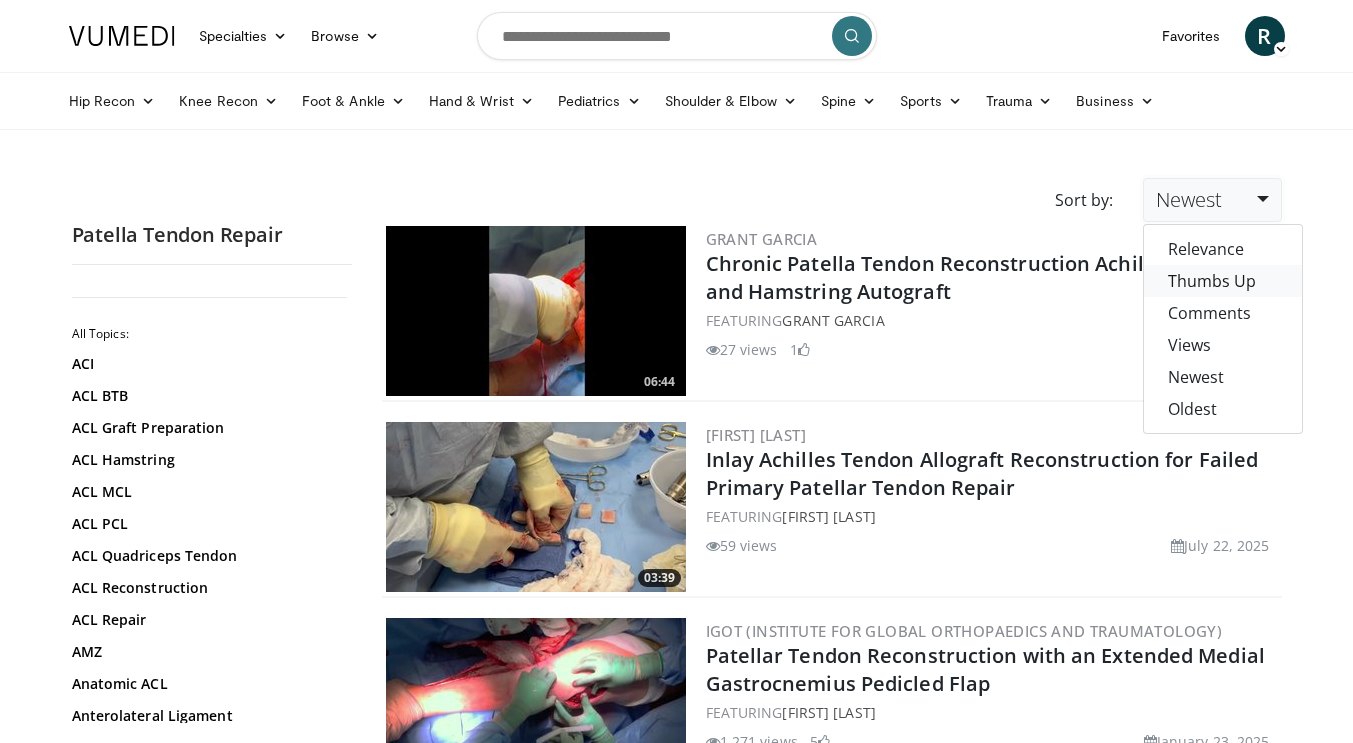 click on "Thumbs Up" at bounding box center [1223, 281] 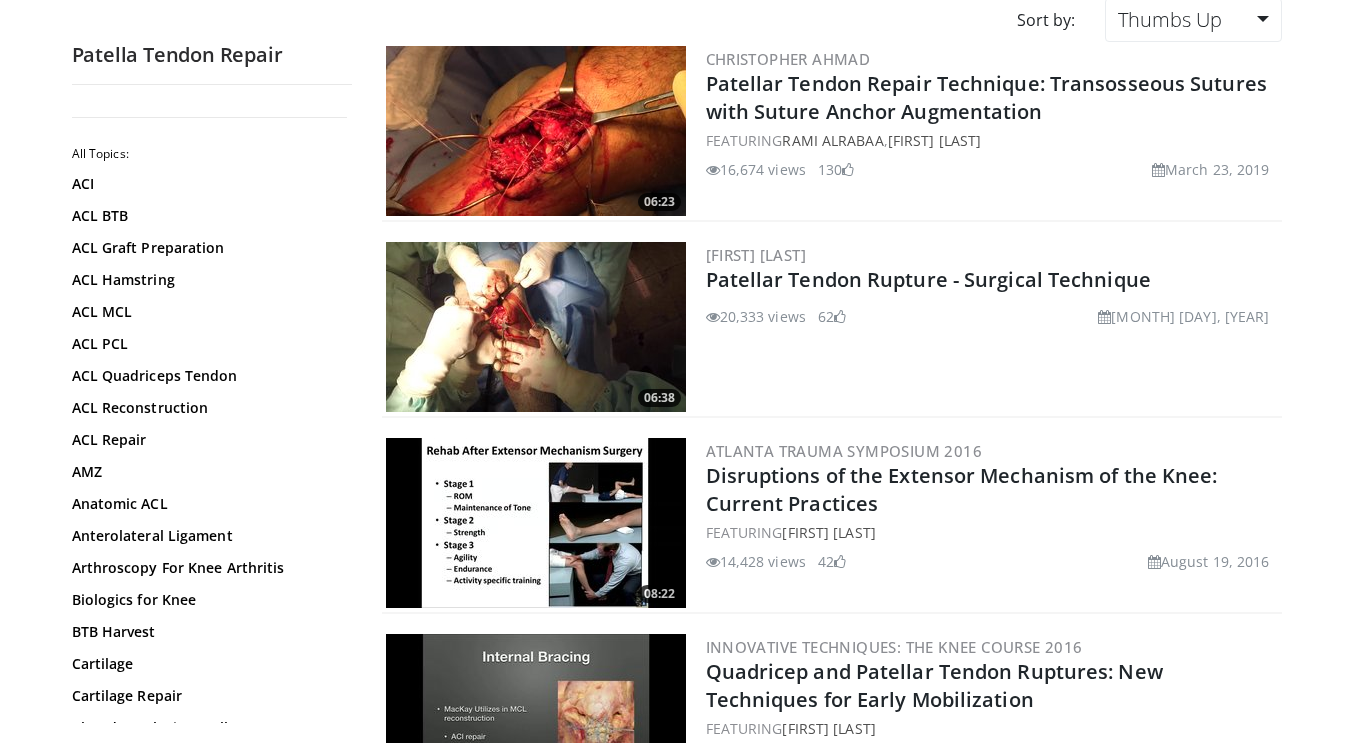 scroll, scrollTop: 179, scrollLeft: 0, axis: vertical 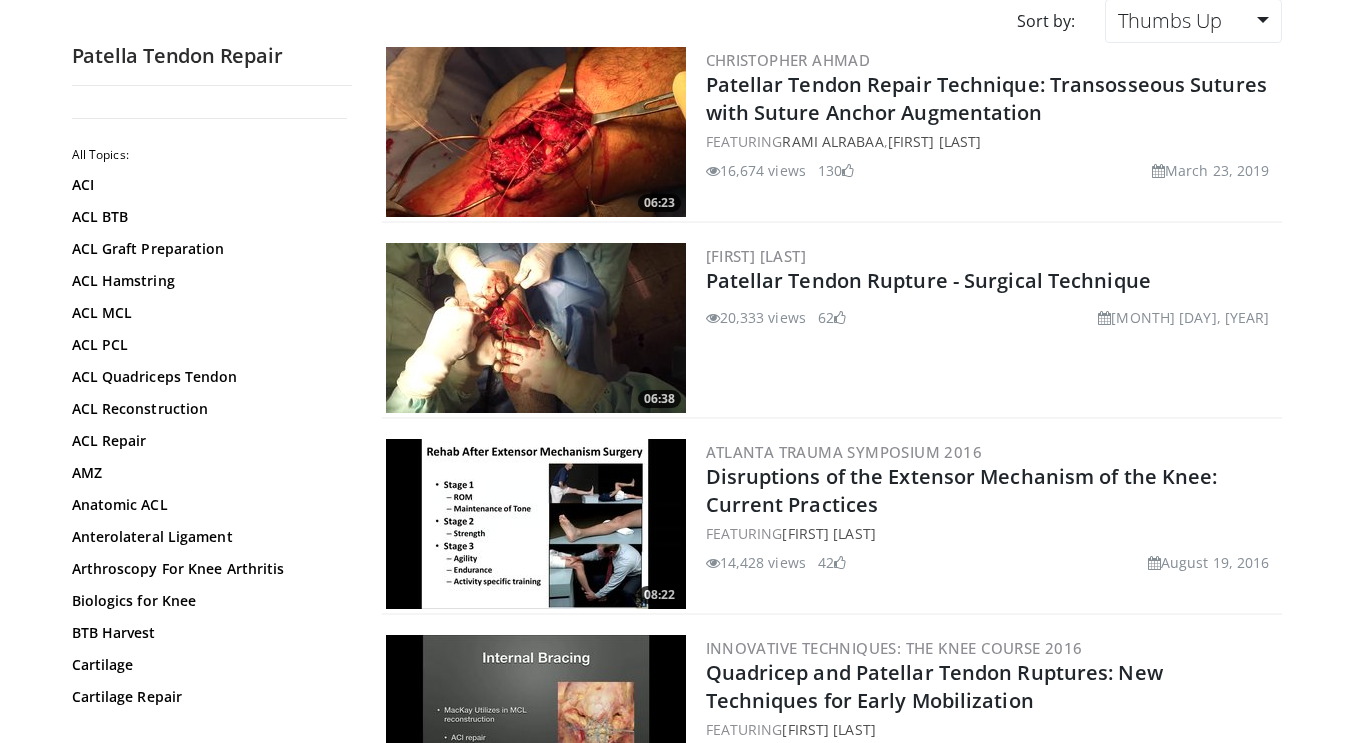 click on "Patellar Tendon Rupture - Surgical Technique" at bounding box center [928, 280] 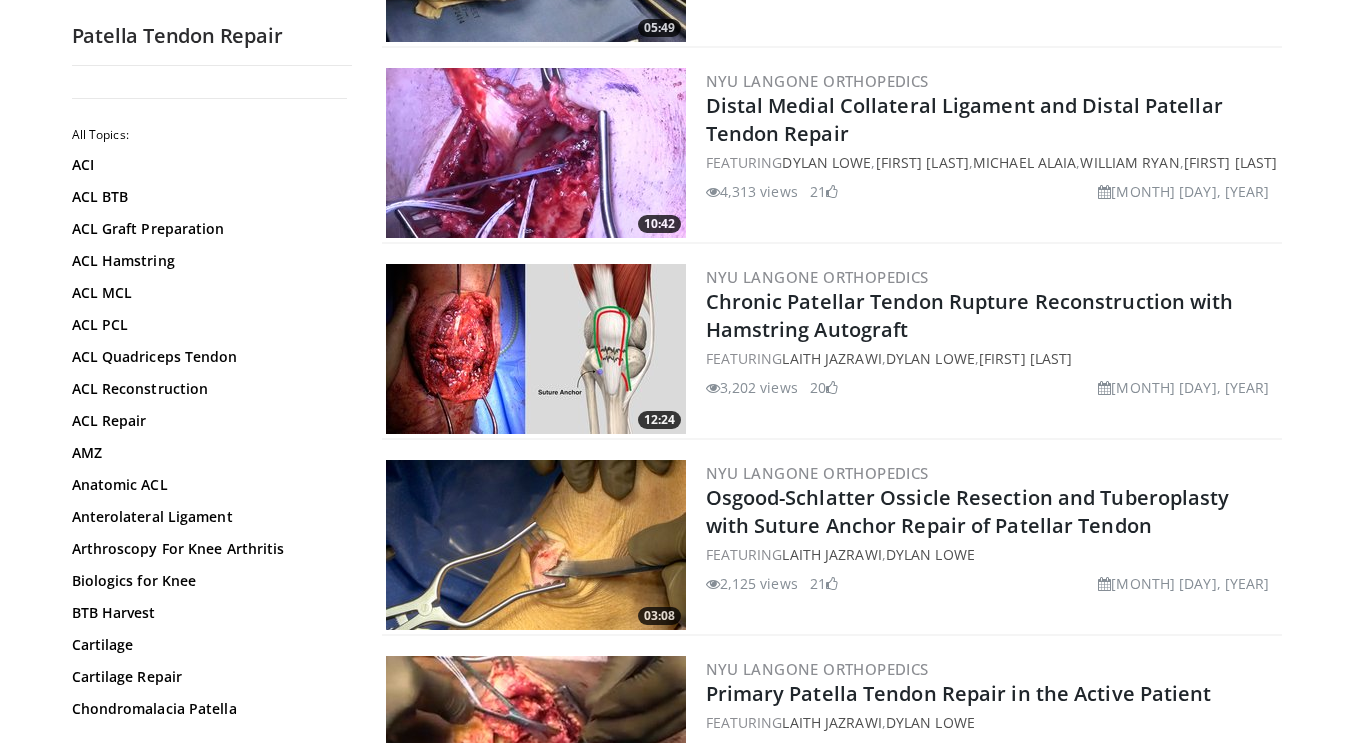 scroll, scrollTop: 1528, scrollLeft: 0, axis: vertical 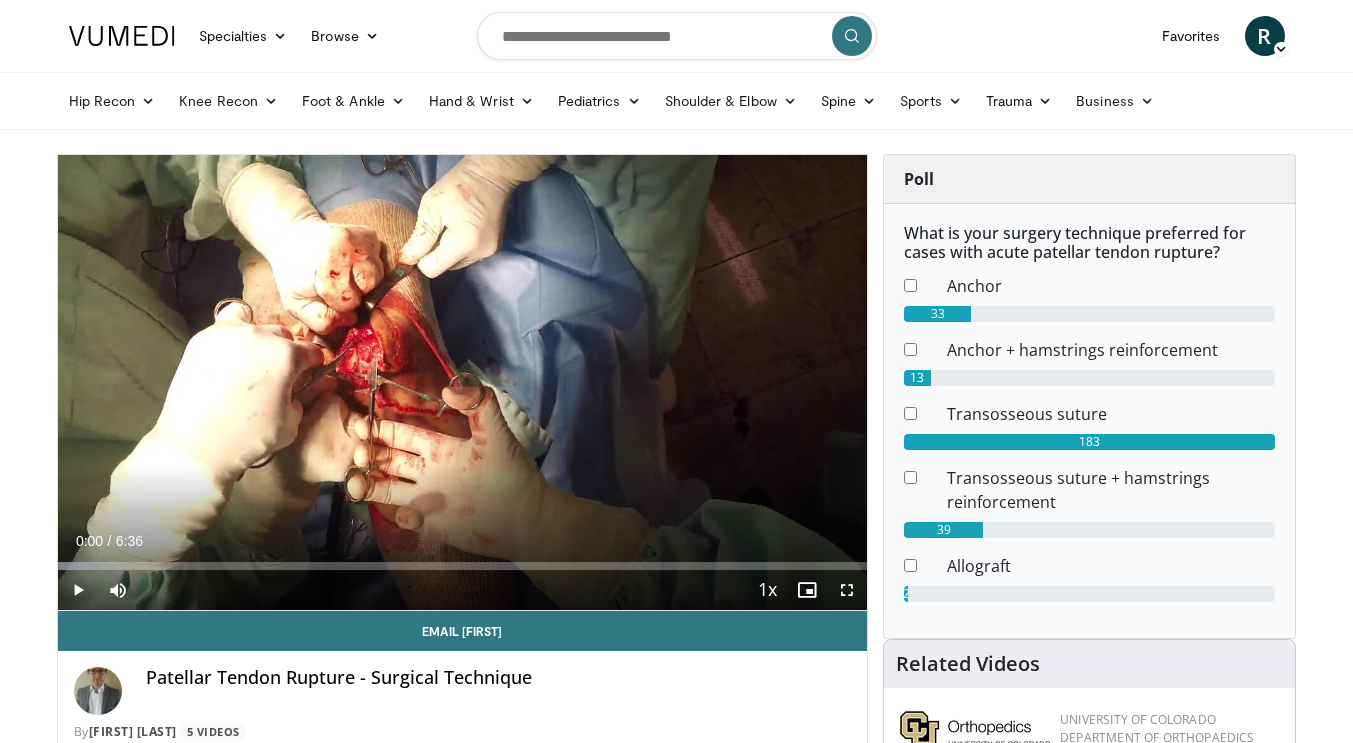 click at bounding box center [462, 382] 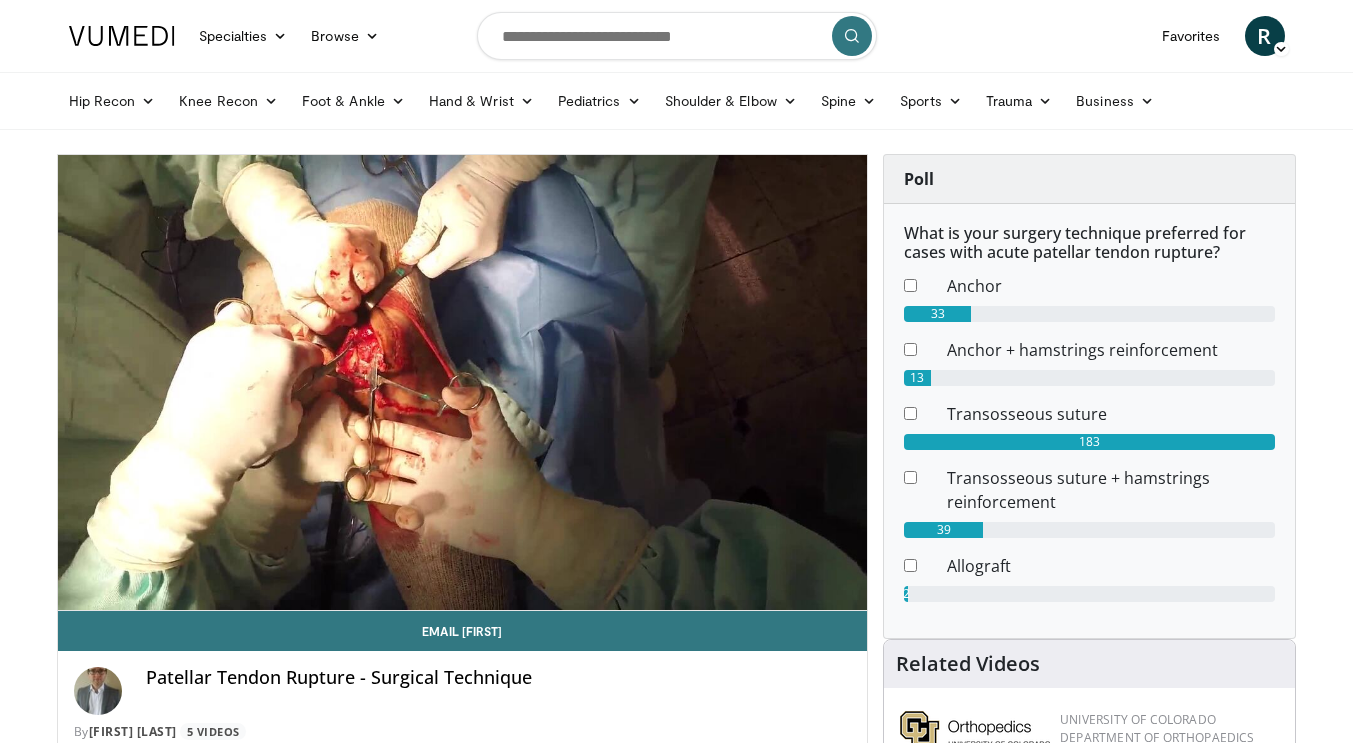 click at bounding box center [462, 382] 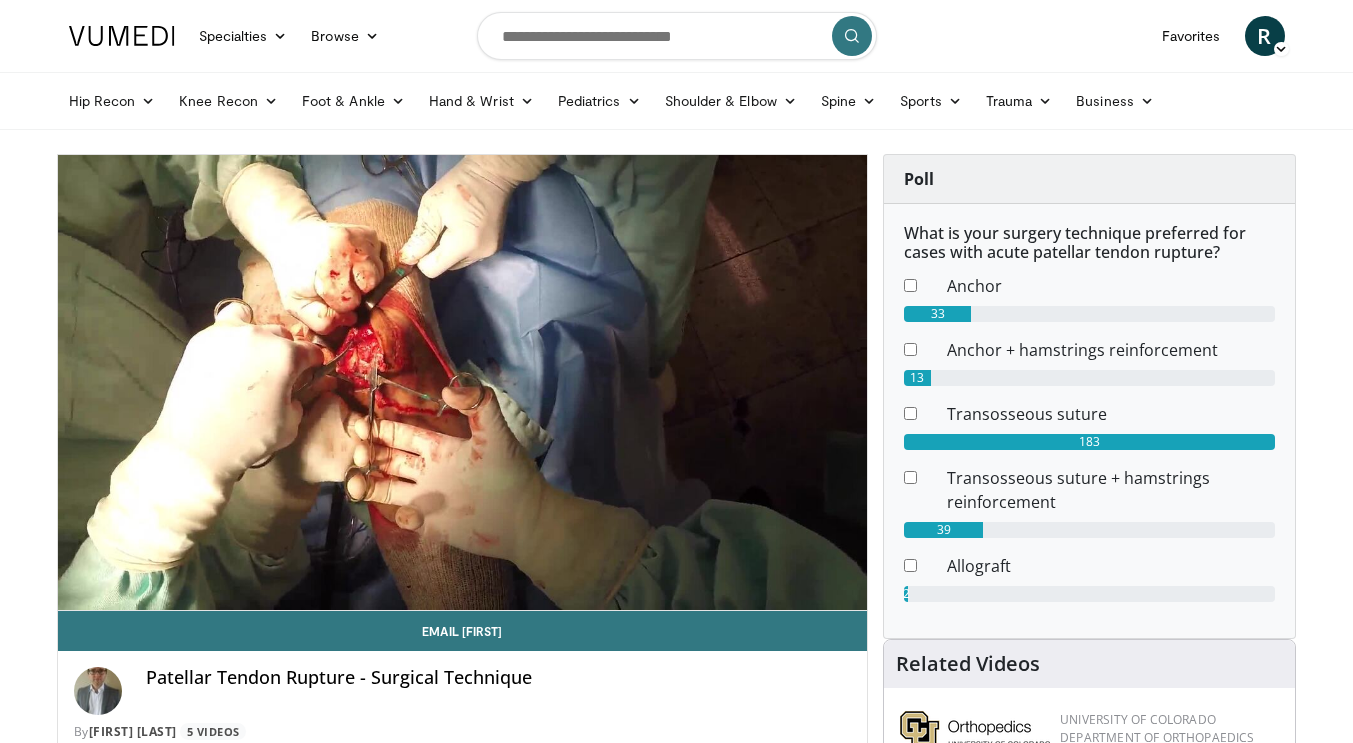 click at bounding box center [462, 382] 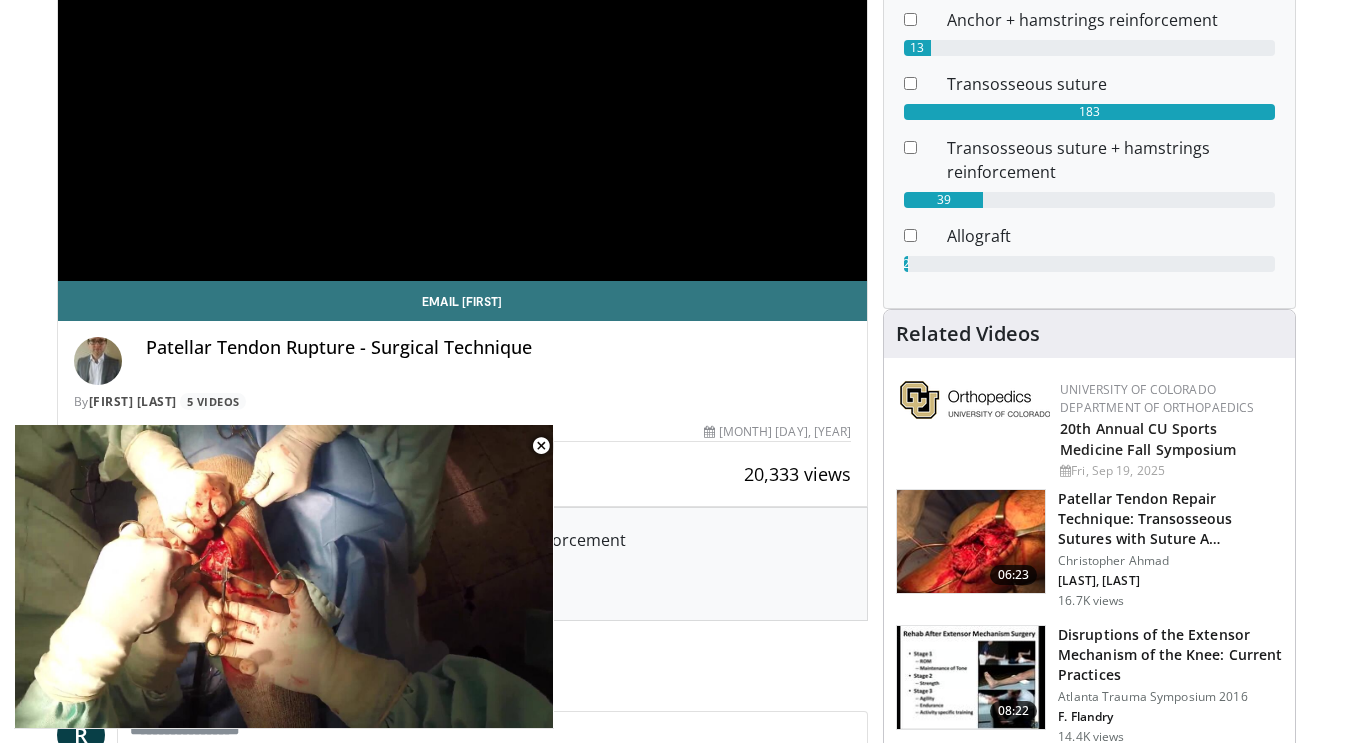 scroll, scrollTop: 0, scrollLeft: 0, axis: both 